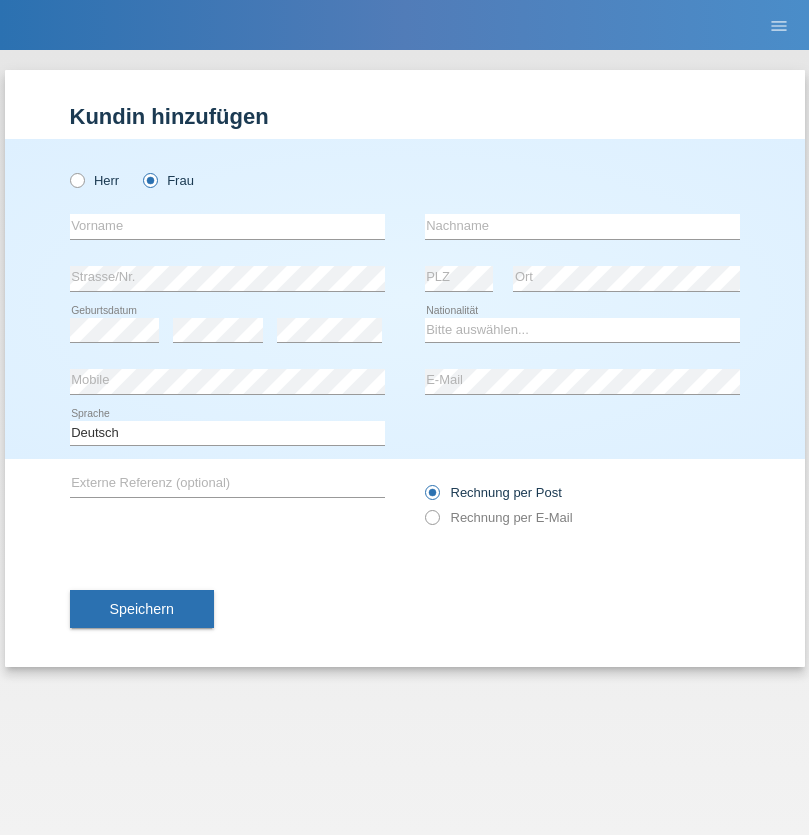 scroll, scrollTop: 0, scrollLeft: 0, axis: both 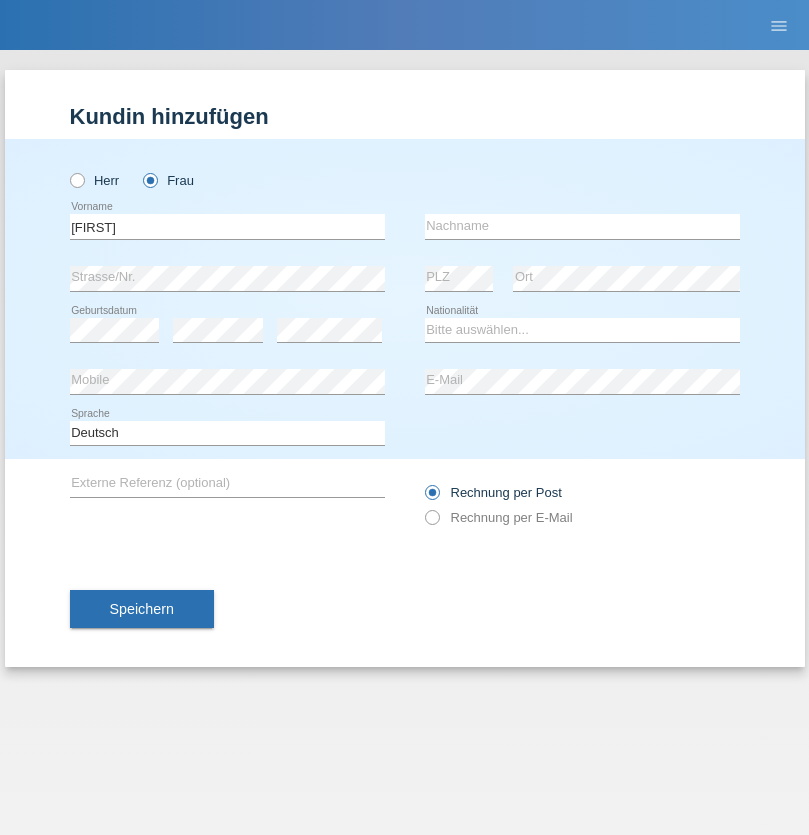 type on "[FIRST]" 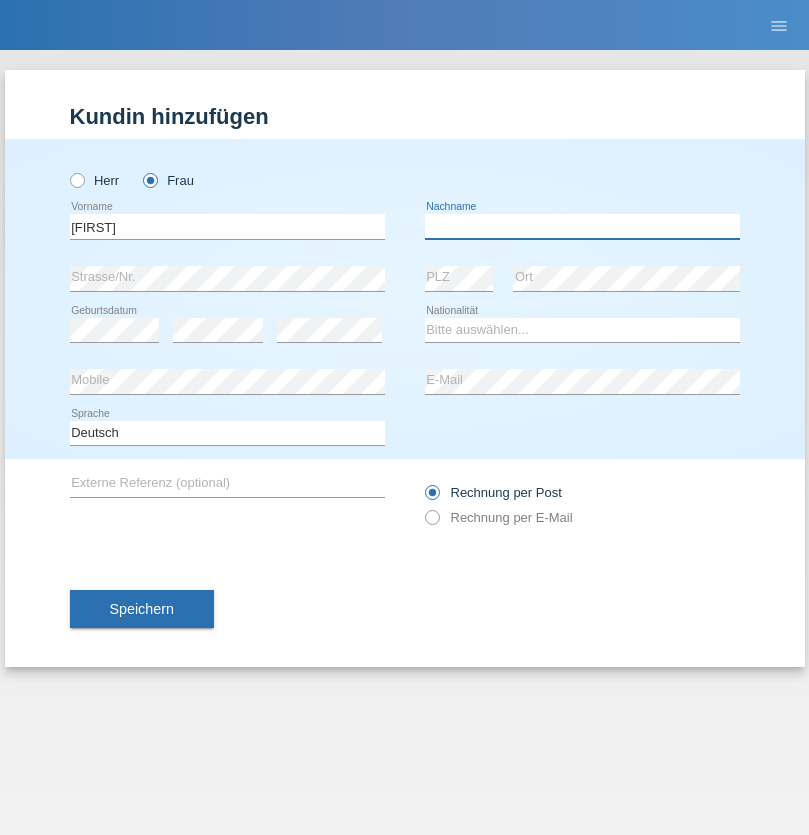 click at bounding box center (582, 226) 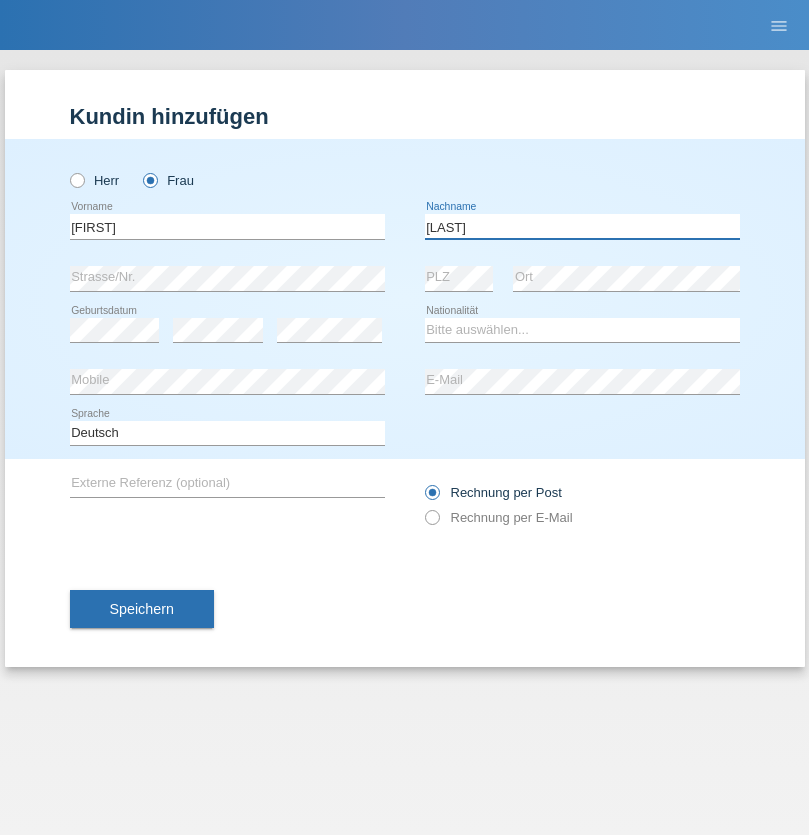 type on "[LAST]" 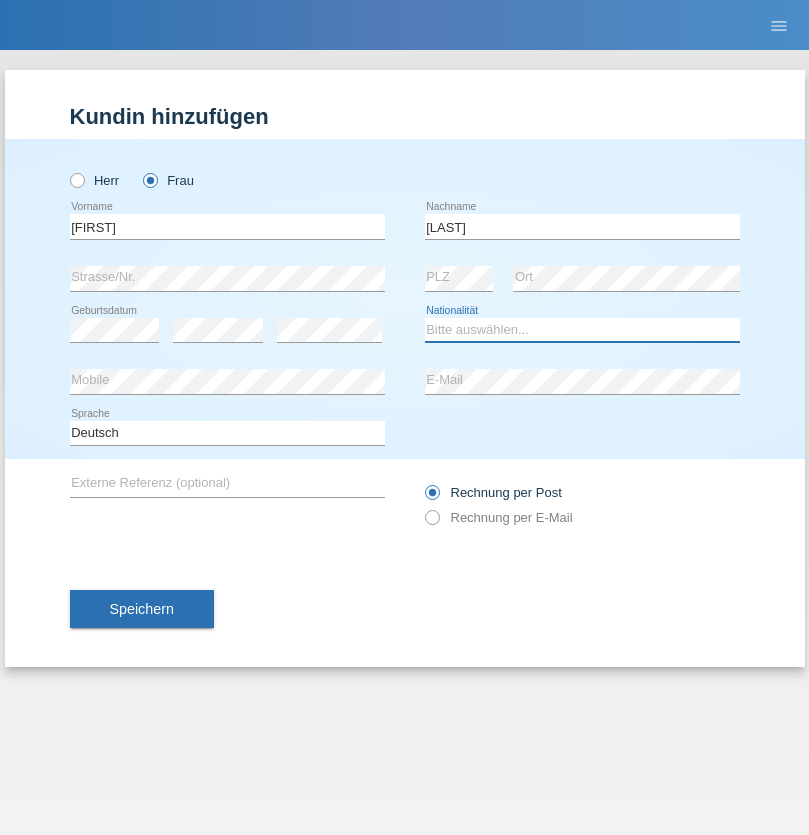 select on "CH" 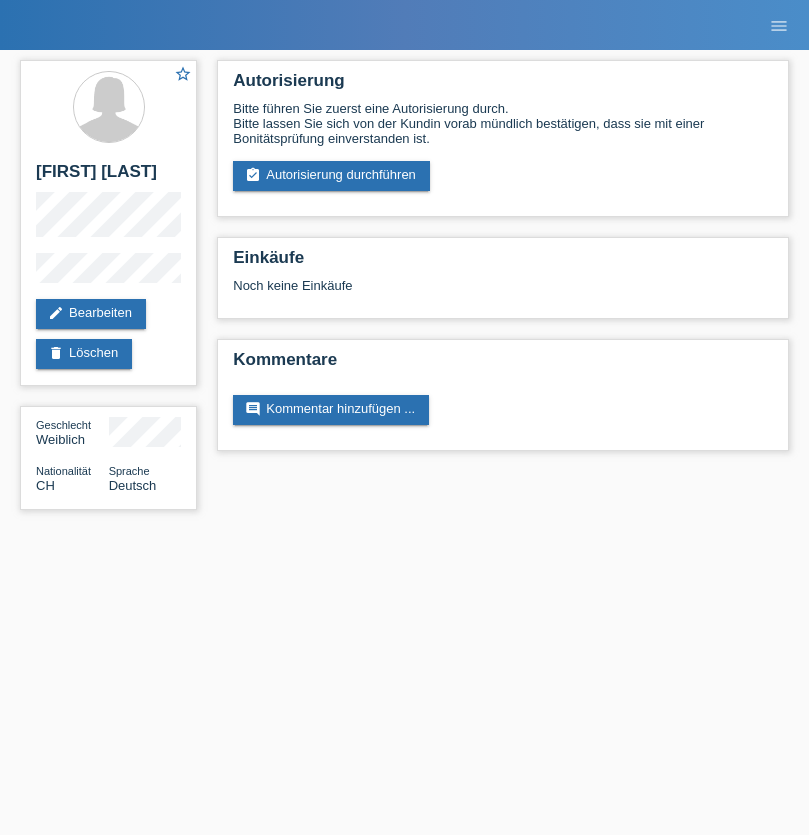 scroll, scrollTop: 0, scrollLeft: 0, axis: both 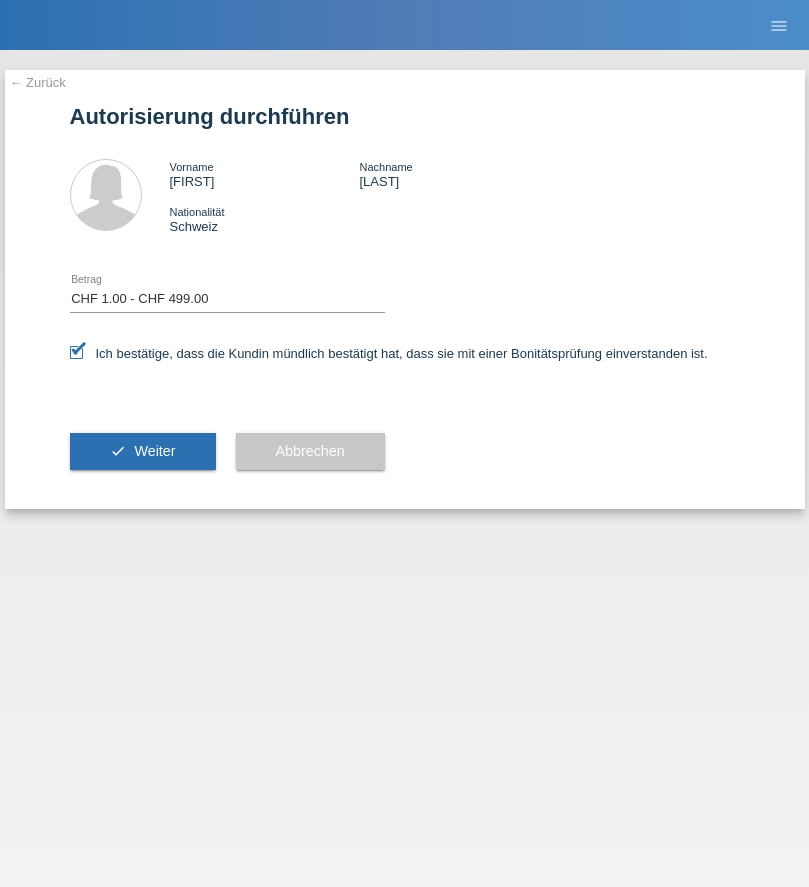 select on "1" 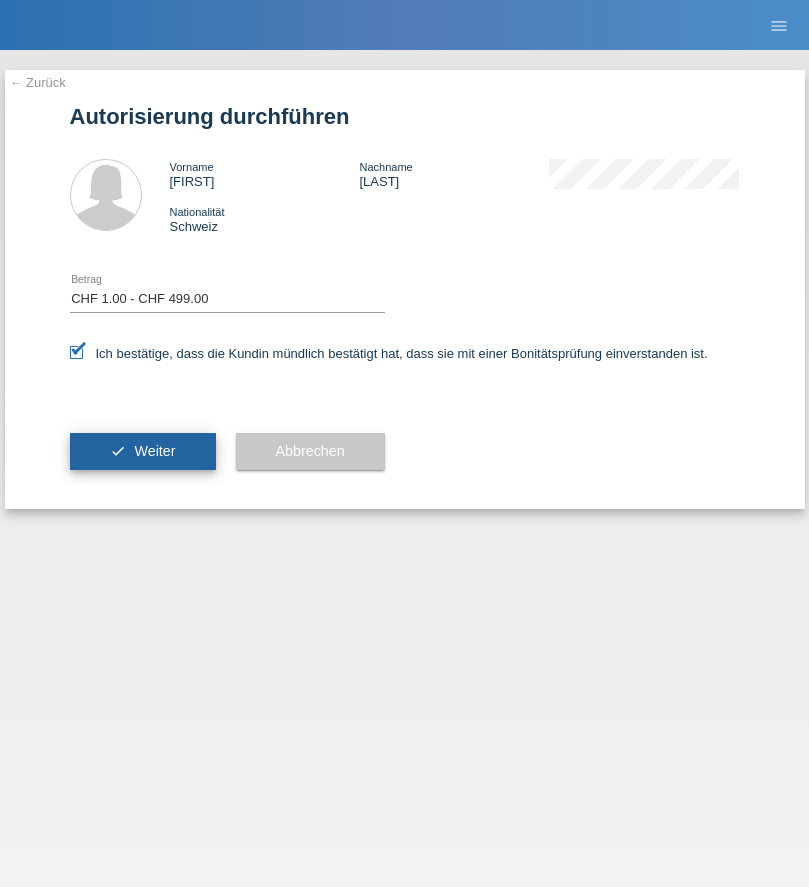 click on "Weiter" at bounding box center (154, 451) 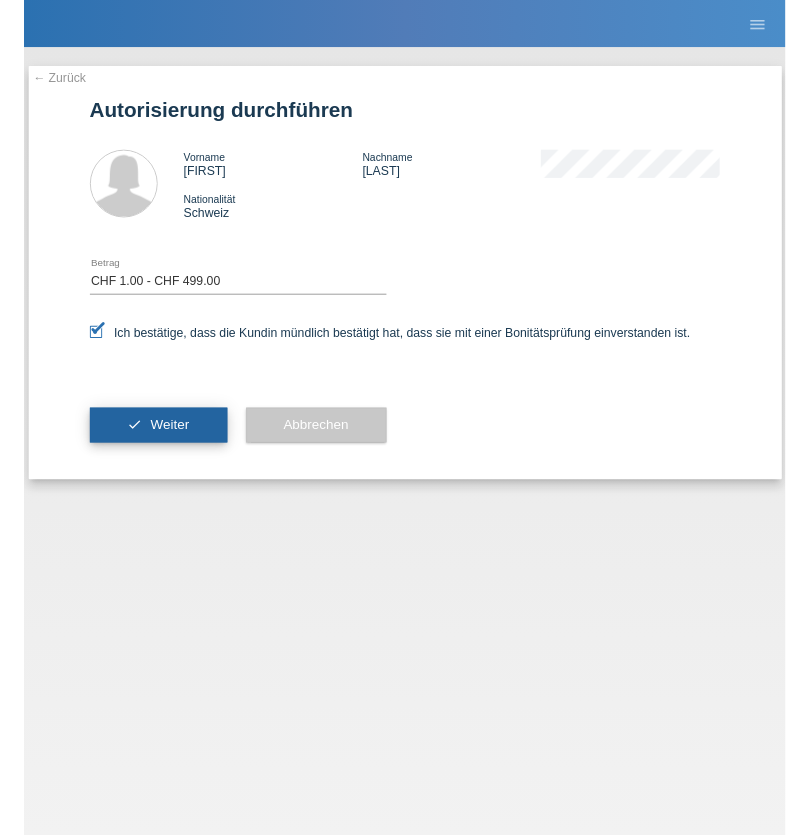 scroll, scrollTop: 0, scrollLeft: 0, axis: both 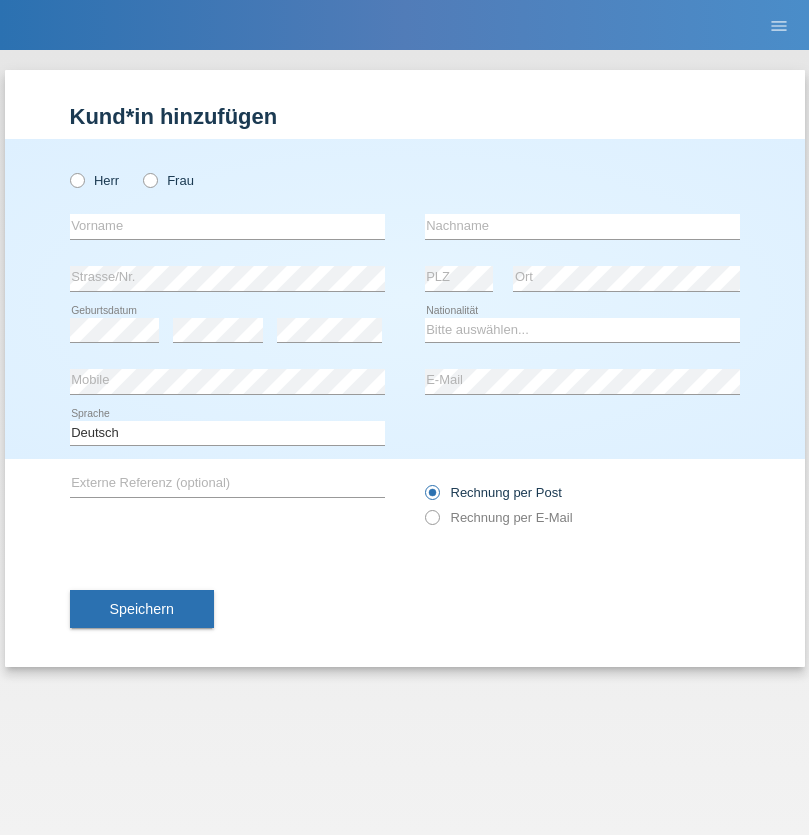 radio on "true" 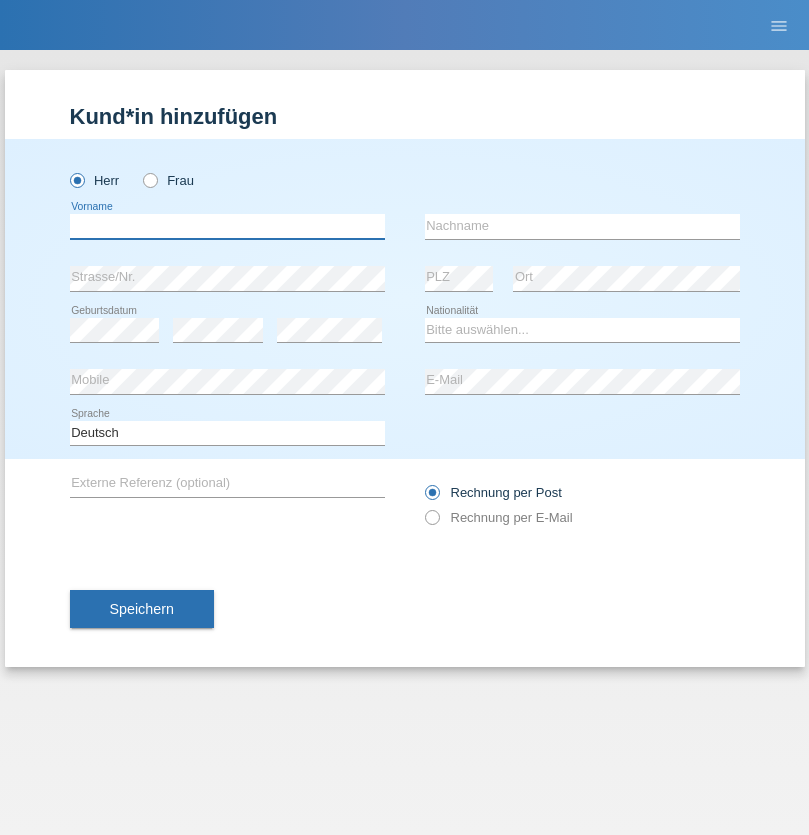 click at bounding box center [227, 226] 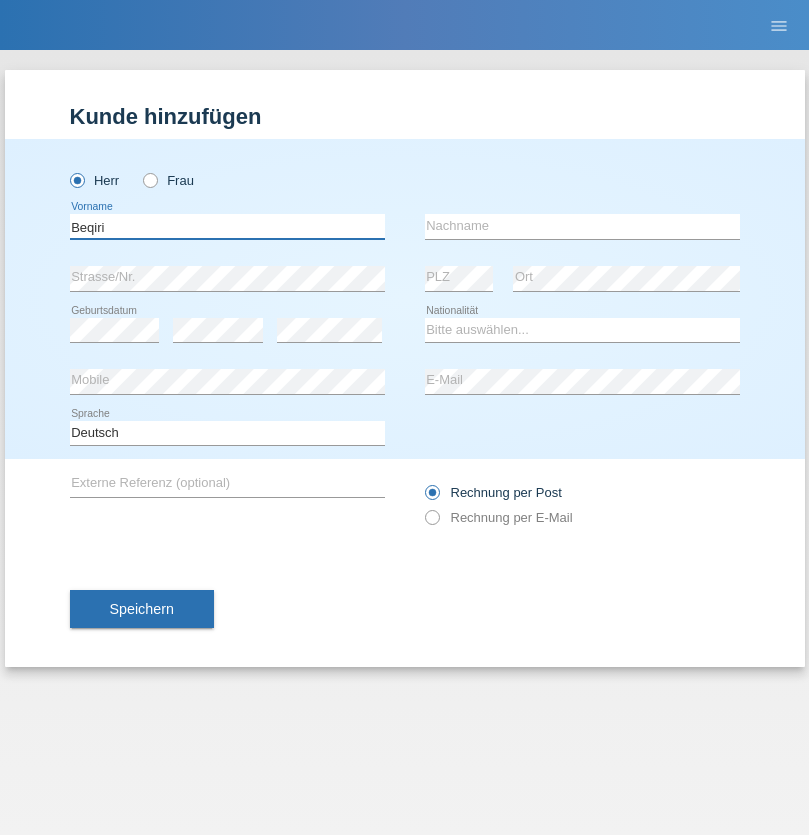type on "Beqiri" 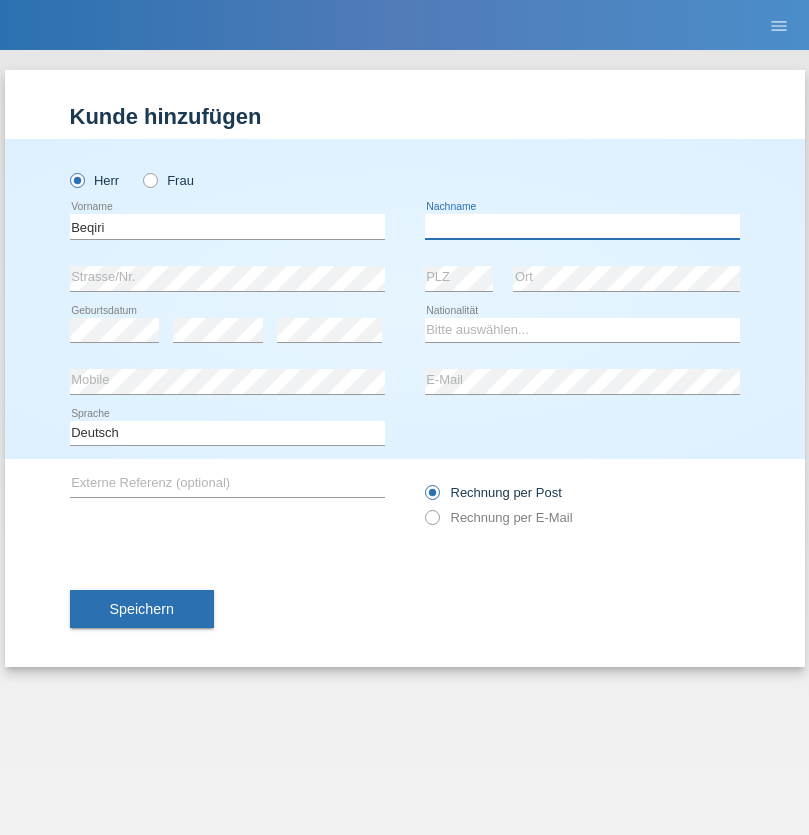 click at bounding box center (582, 226) 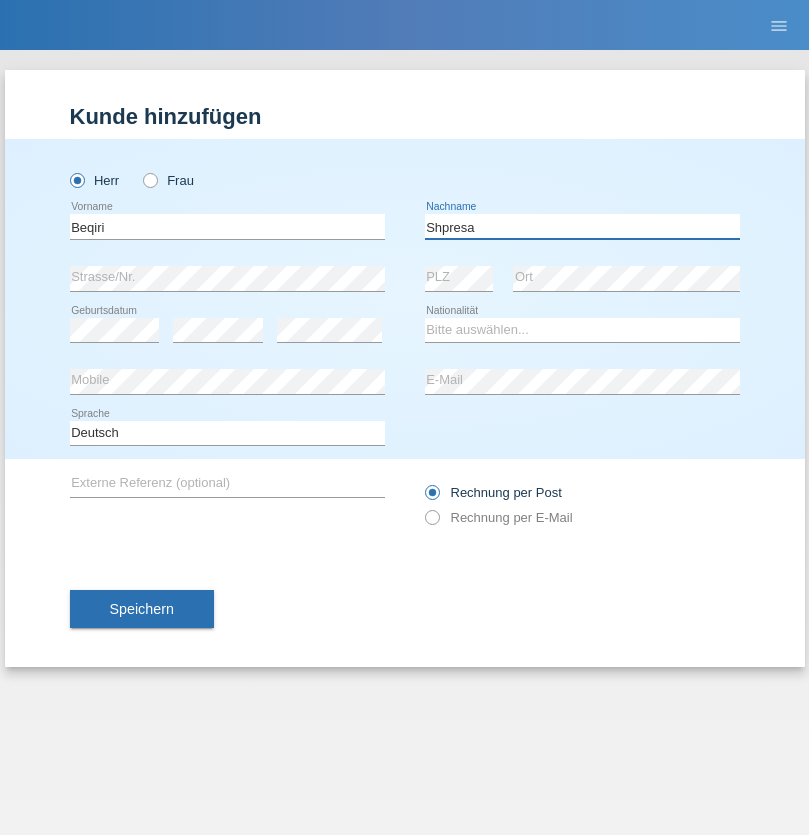 type on "Shpresa" 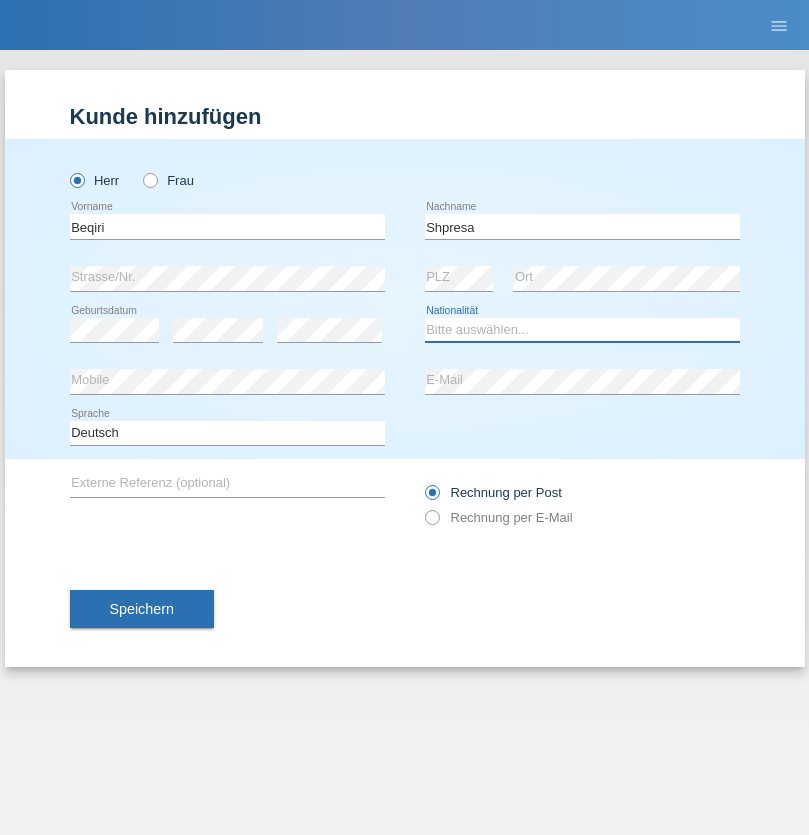 select on "XK" 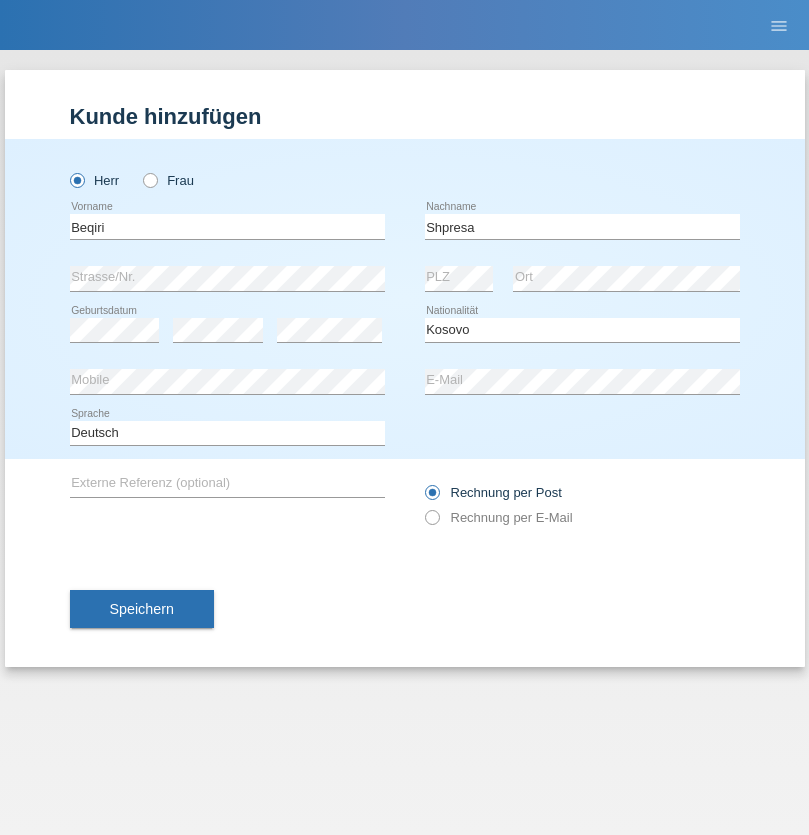 select on "C" 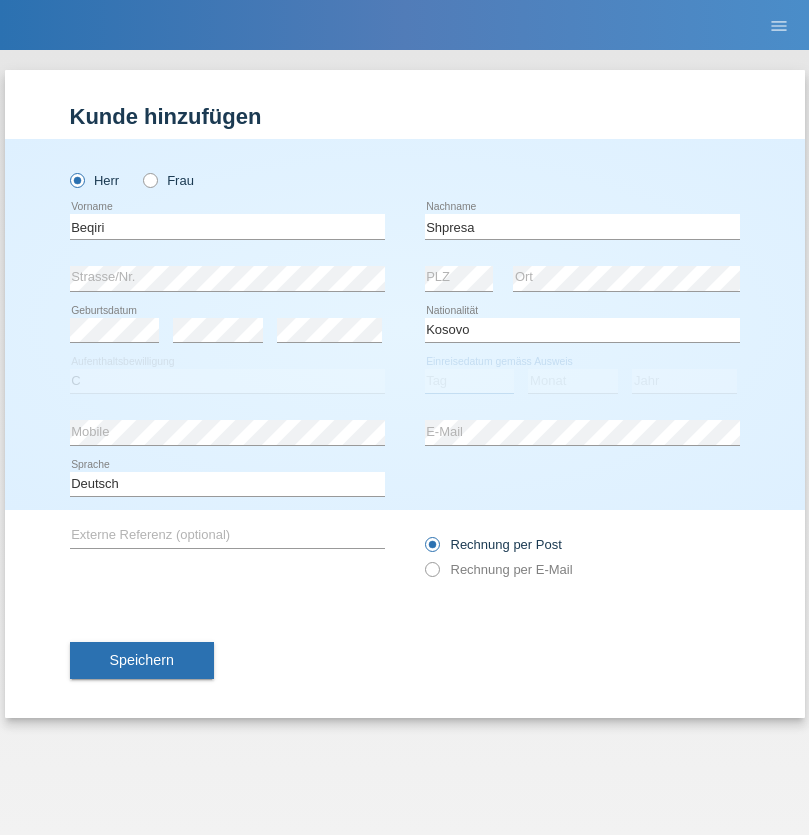 select on "08" 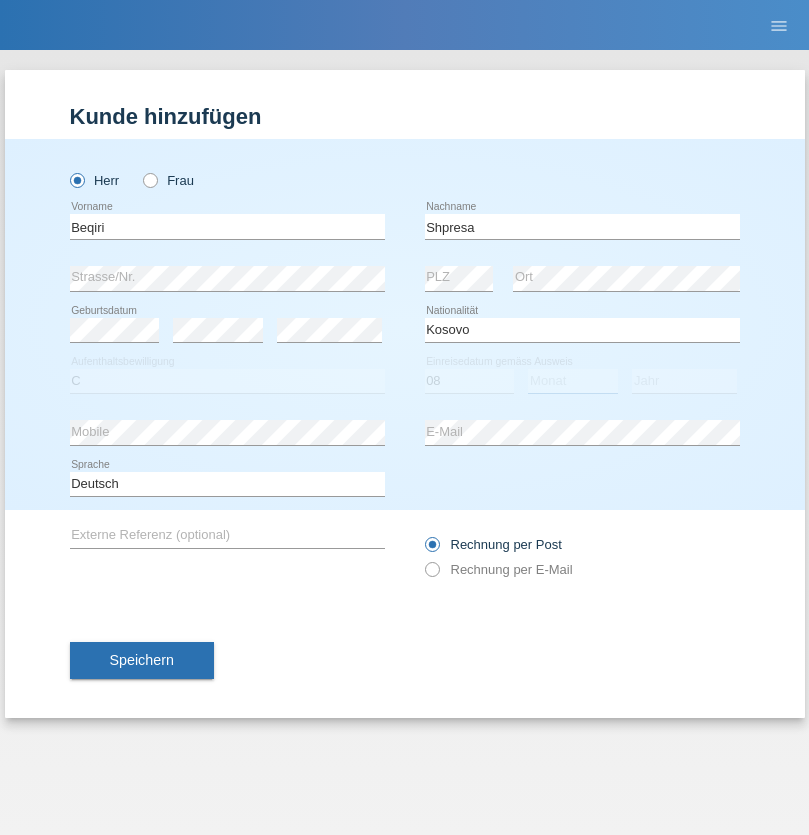 select on "02" 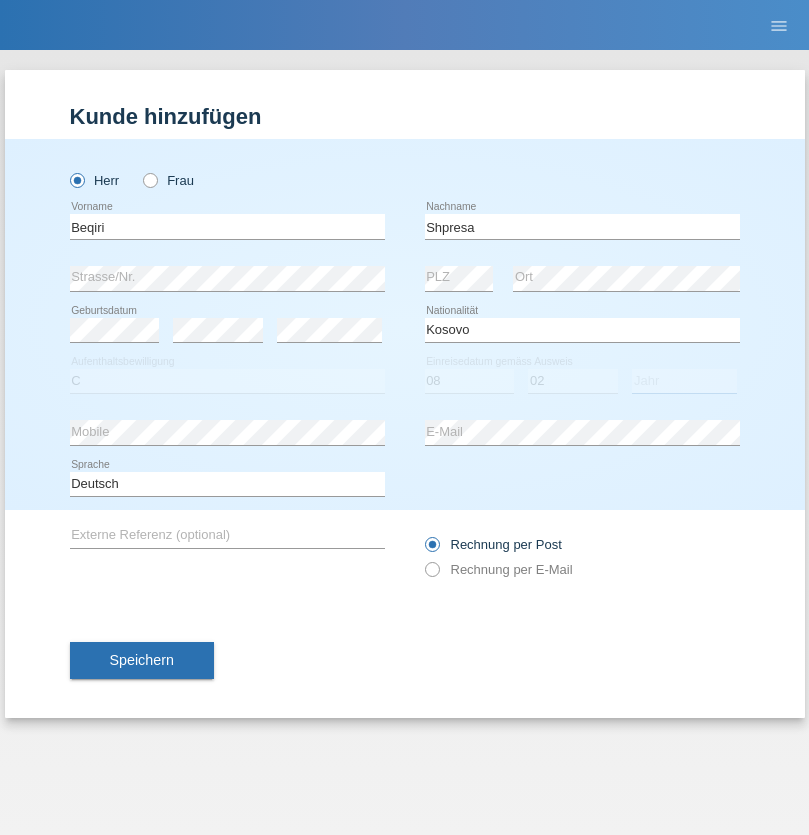 select on "1979" 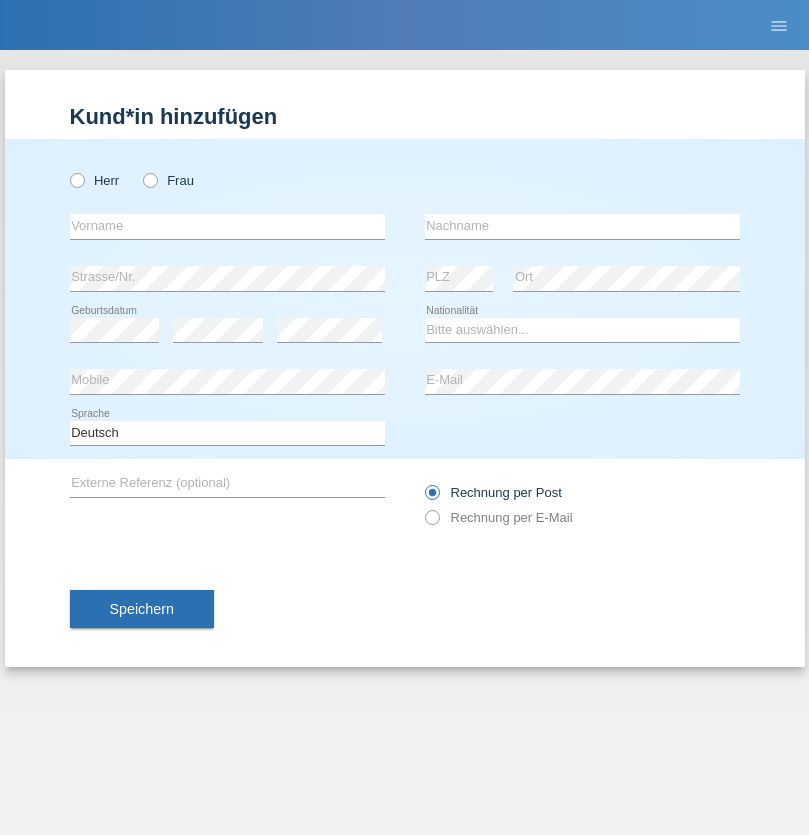scroll, scrollTop: 0, scrollLeft: 0, axis: both 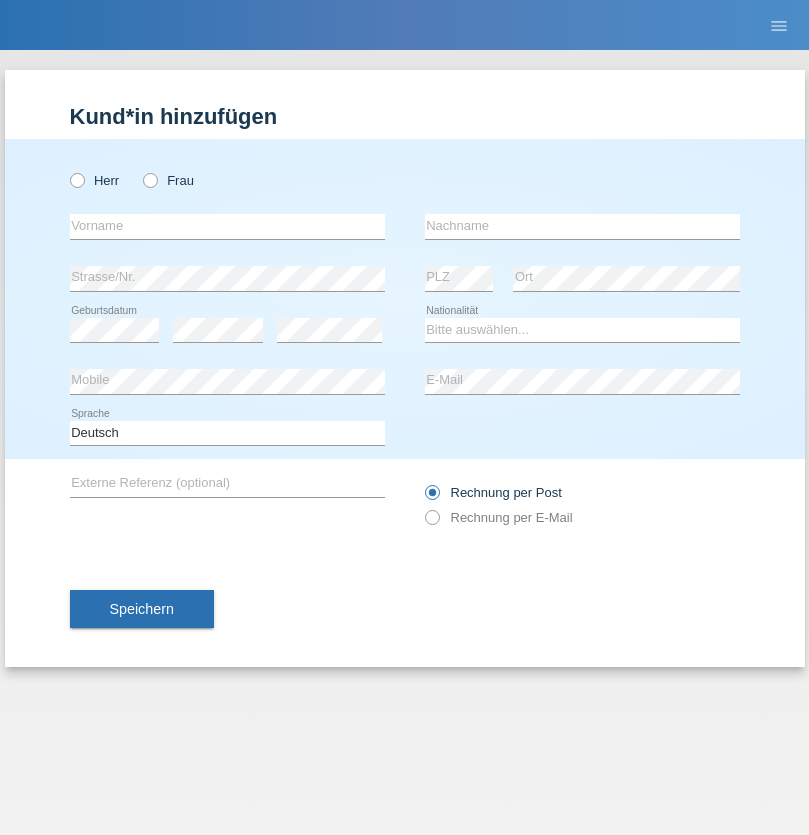 radio on "true" 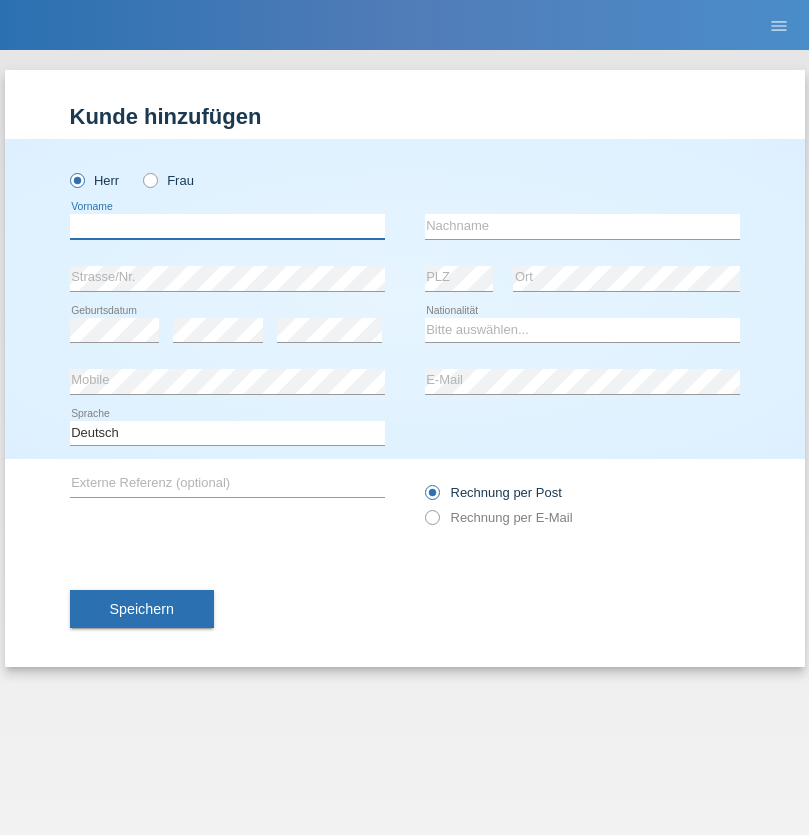 click at bounding box center [227, 226] 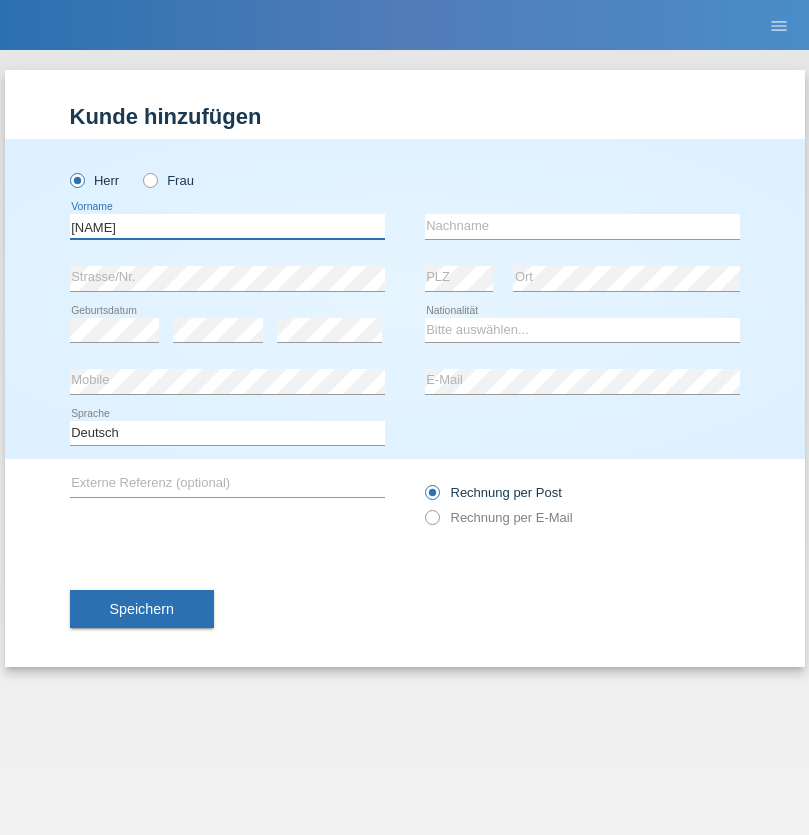 type on "Timo" 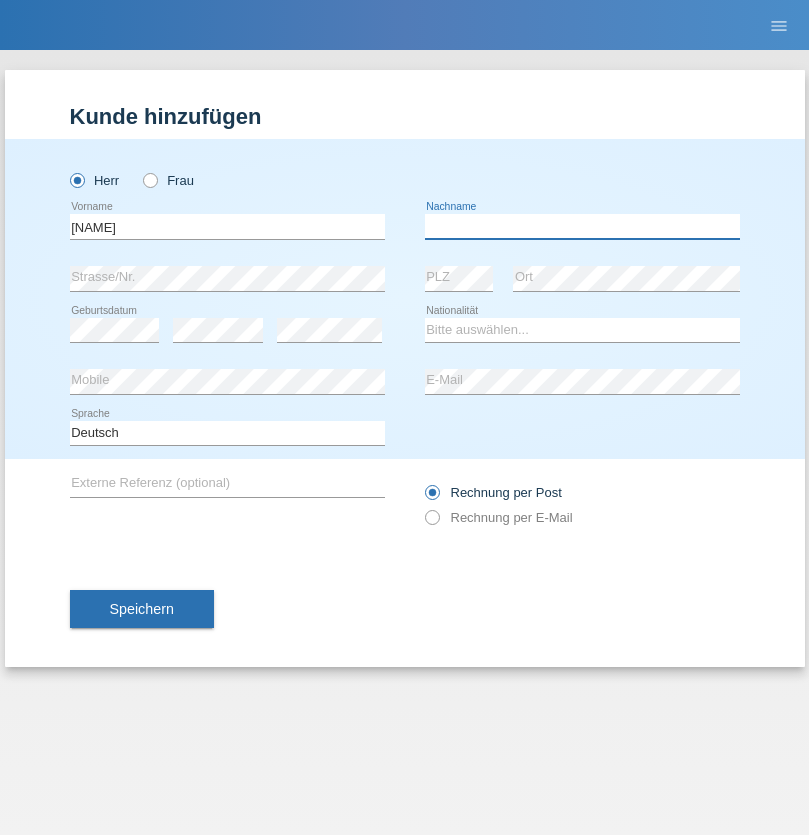 click at bounding box center [582, 226] 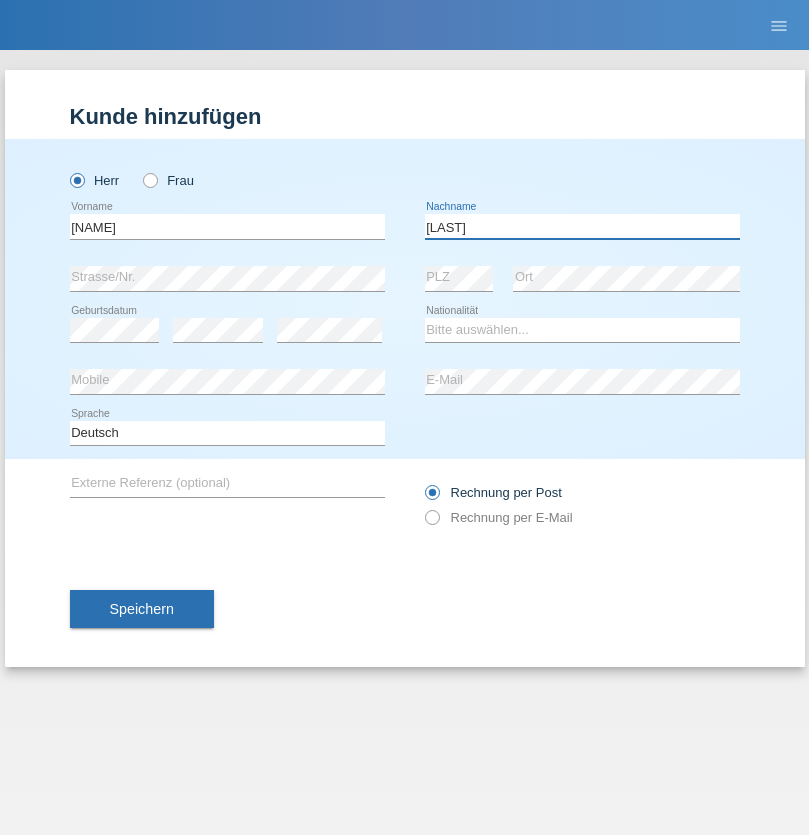 type on "Ledermann" 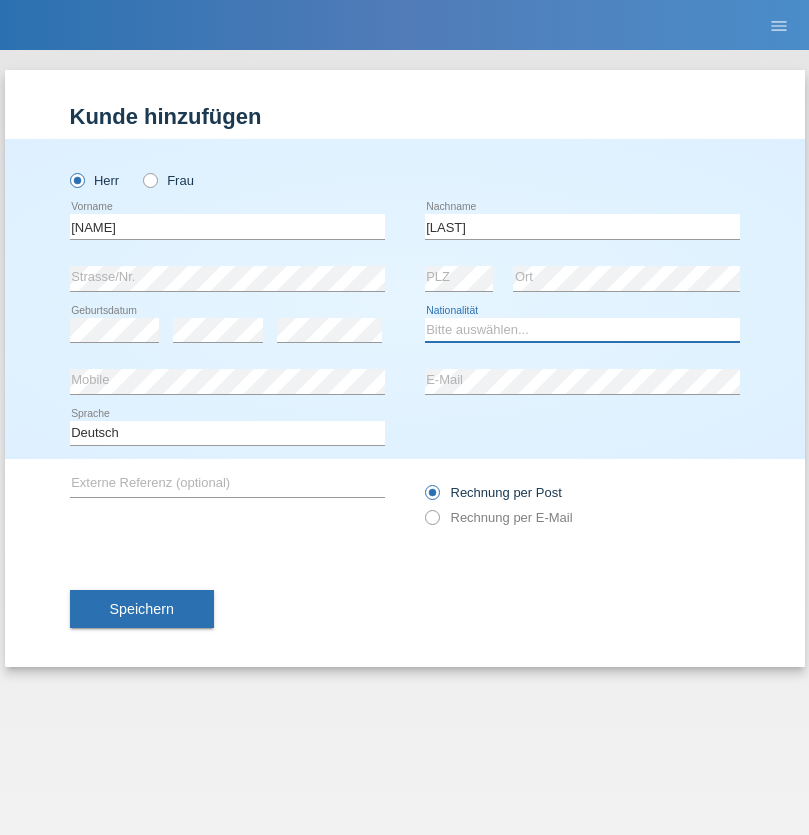 select on "CH" 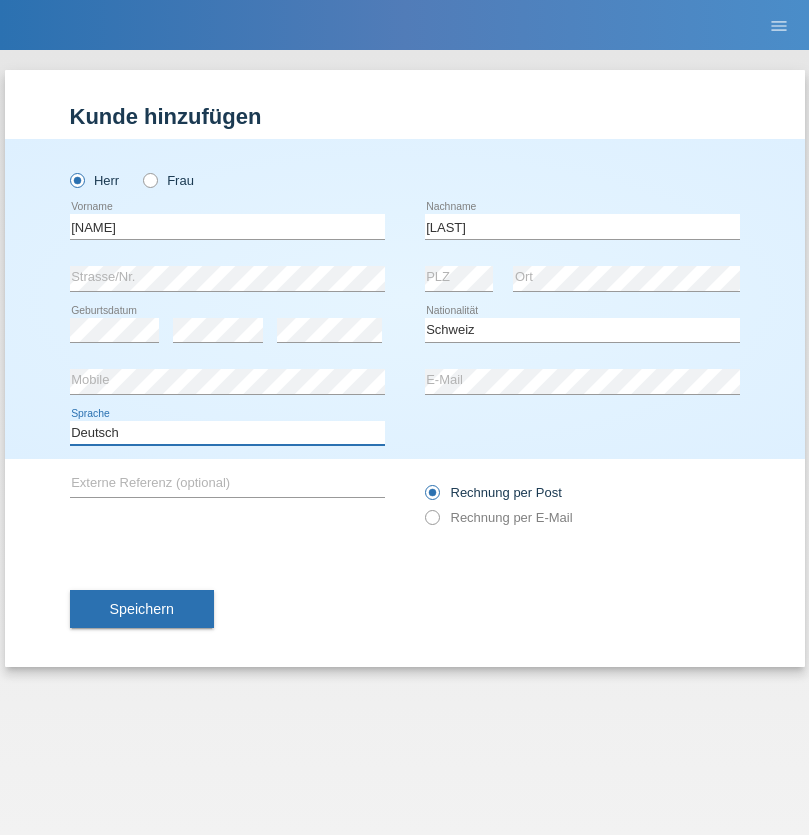 select on "en" 